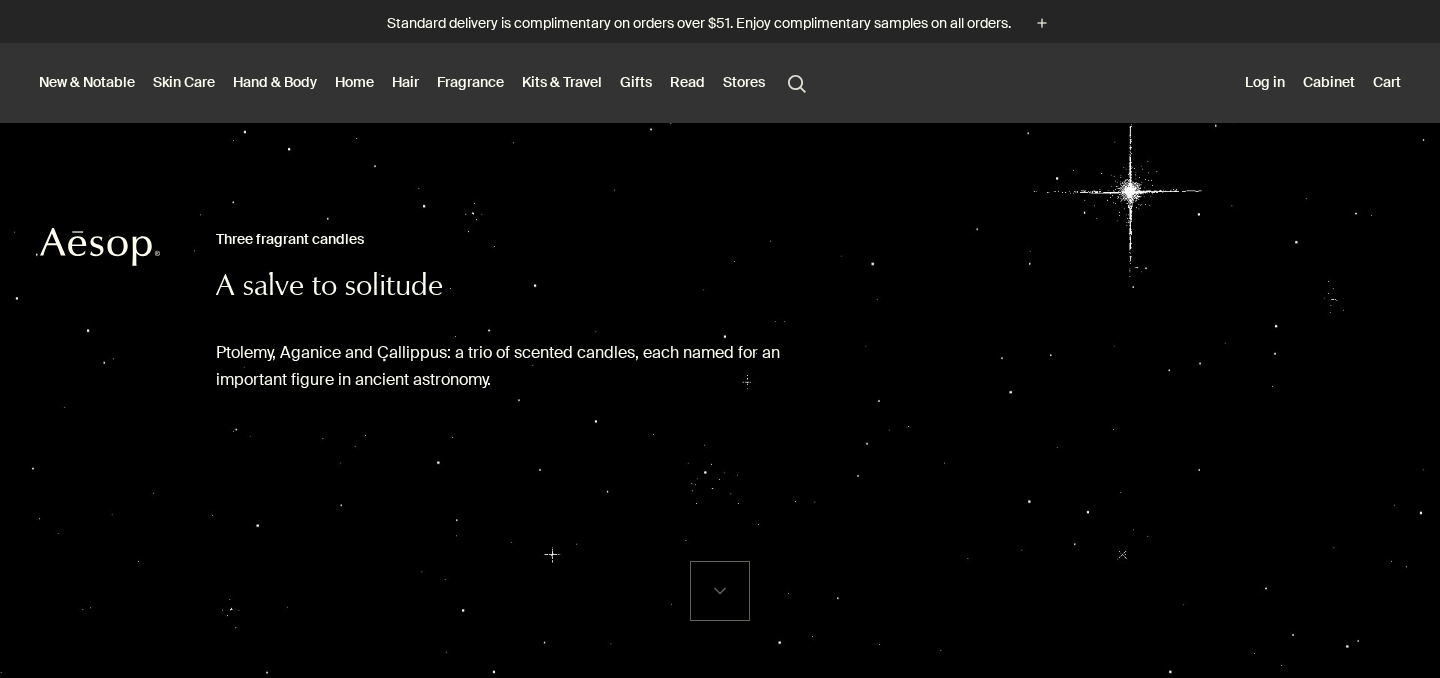 scroll, scrollTop: 538, scrollLeft: 0, axis: vertical 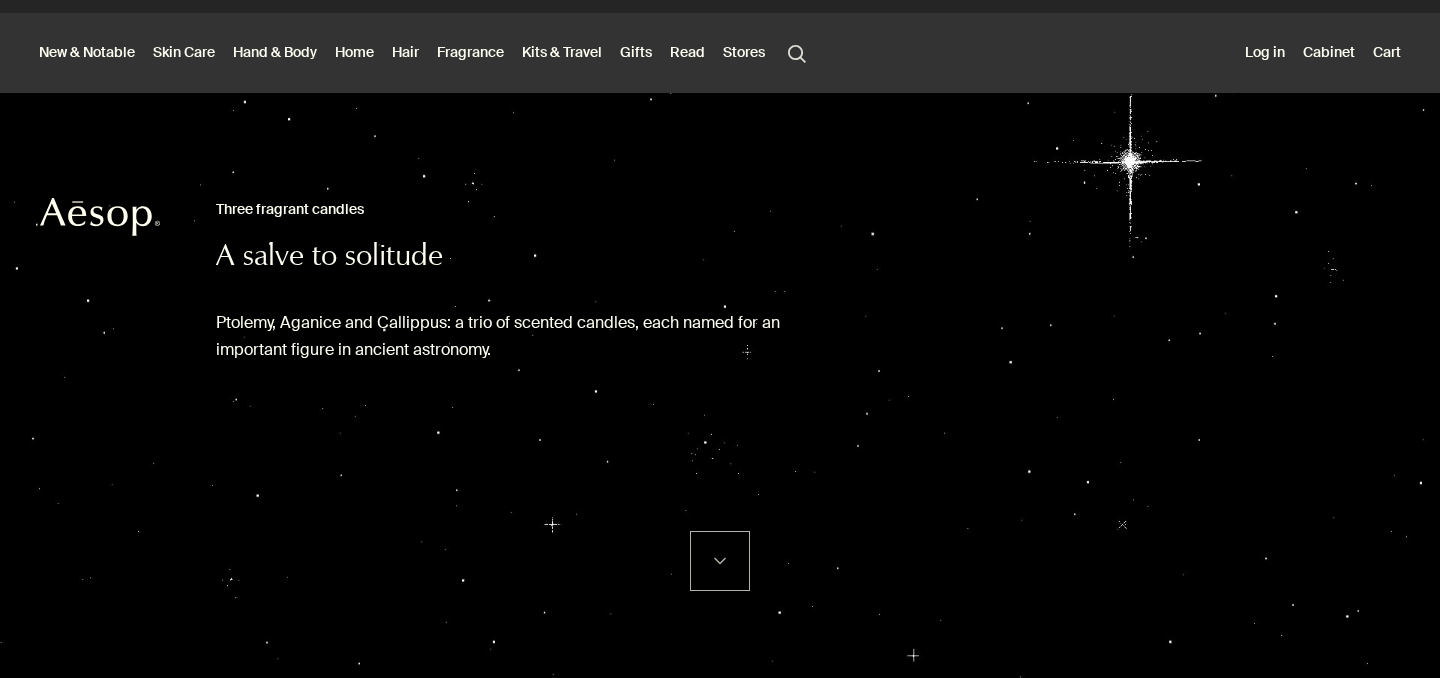click on "scrolldown" at bounding box center [720, 561] 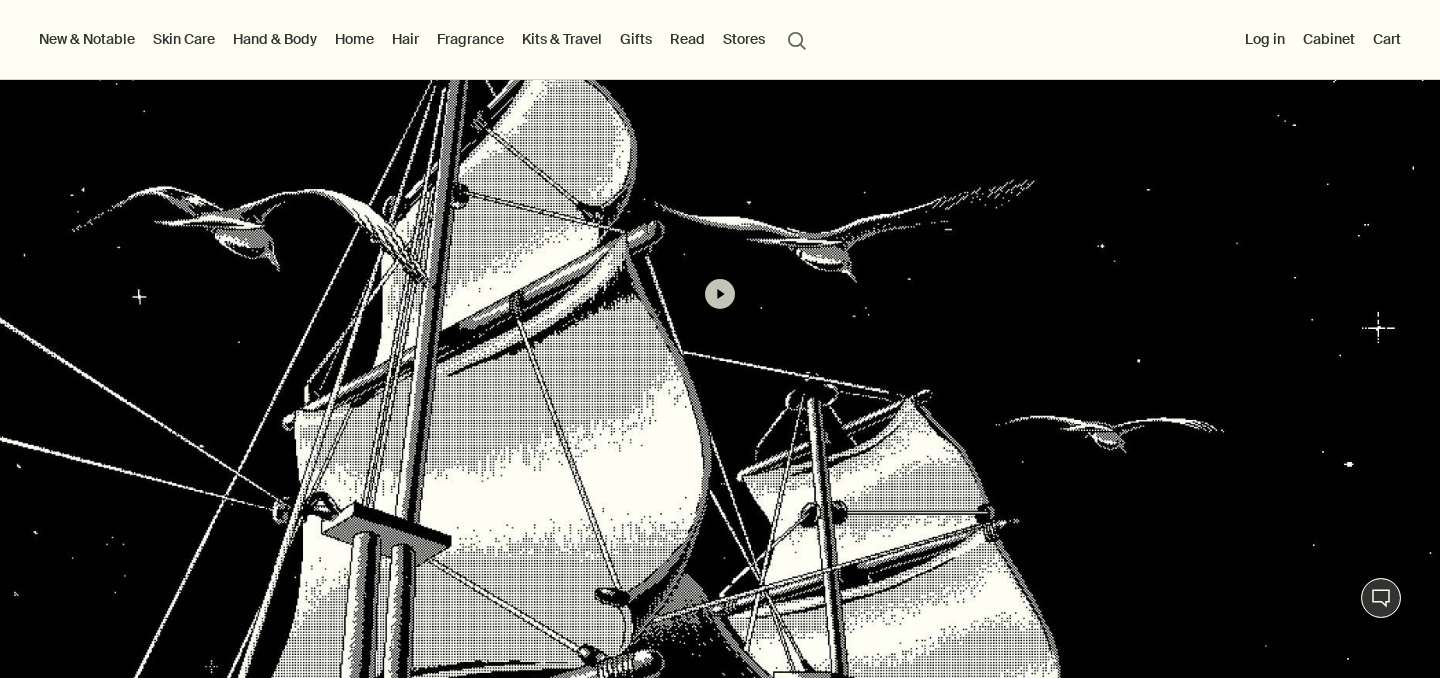 scroll, scrollTop: 3550, scrollLeft: 0, axis: vertical 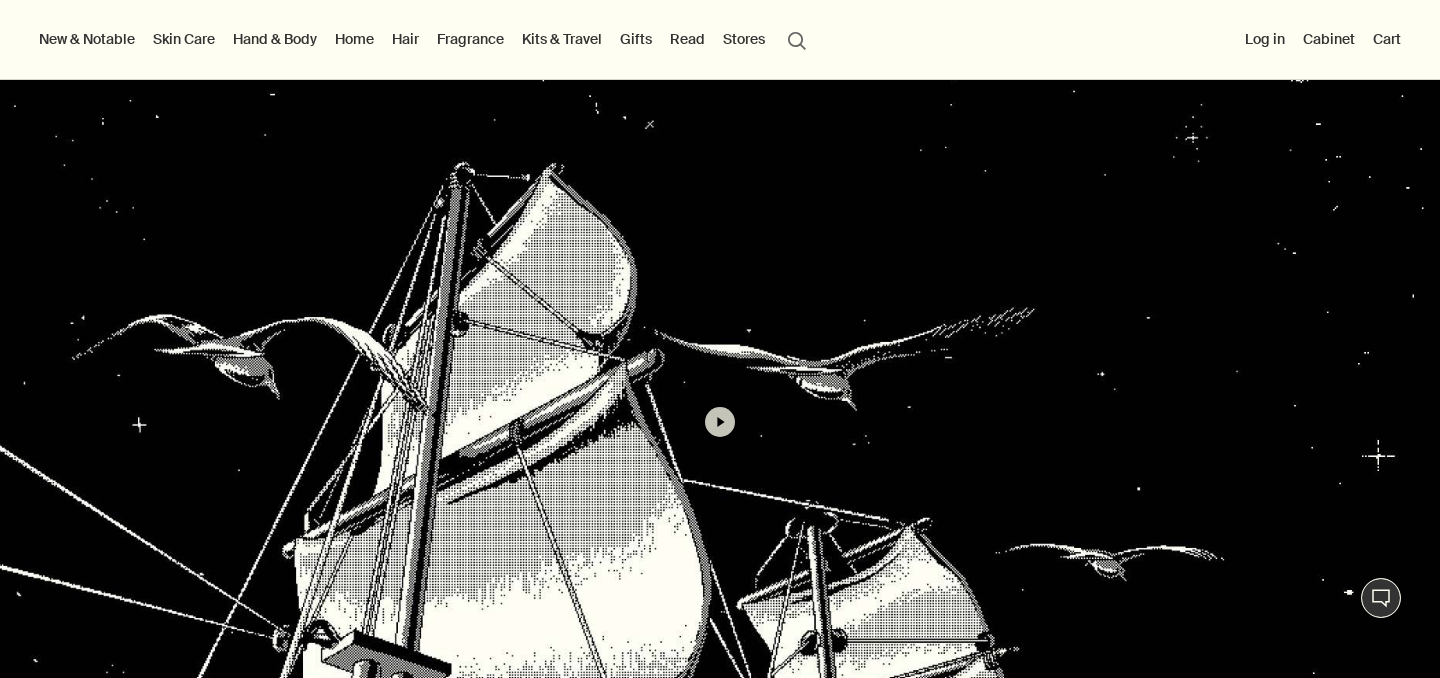 click at bounding box center [720, 422] 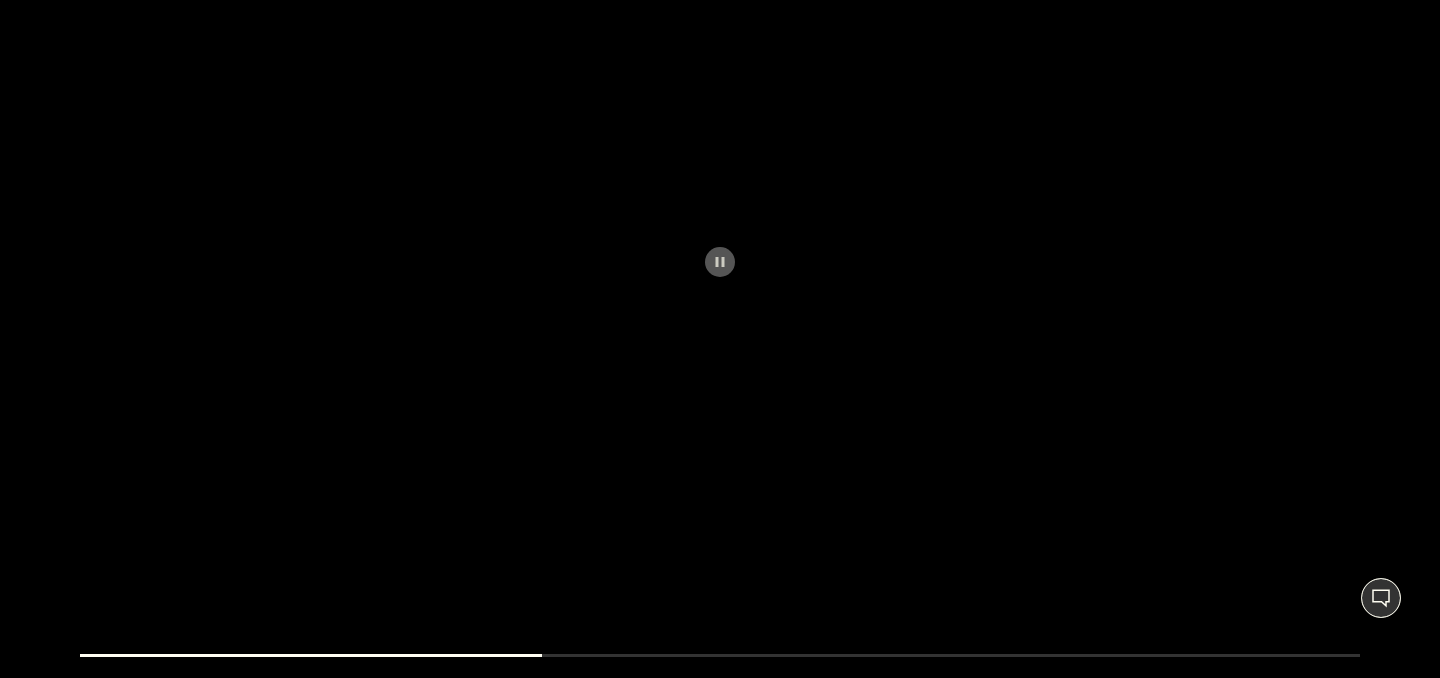 scroll, scrollTop: 3721, scrollLeft: 0, axis: vertical 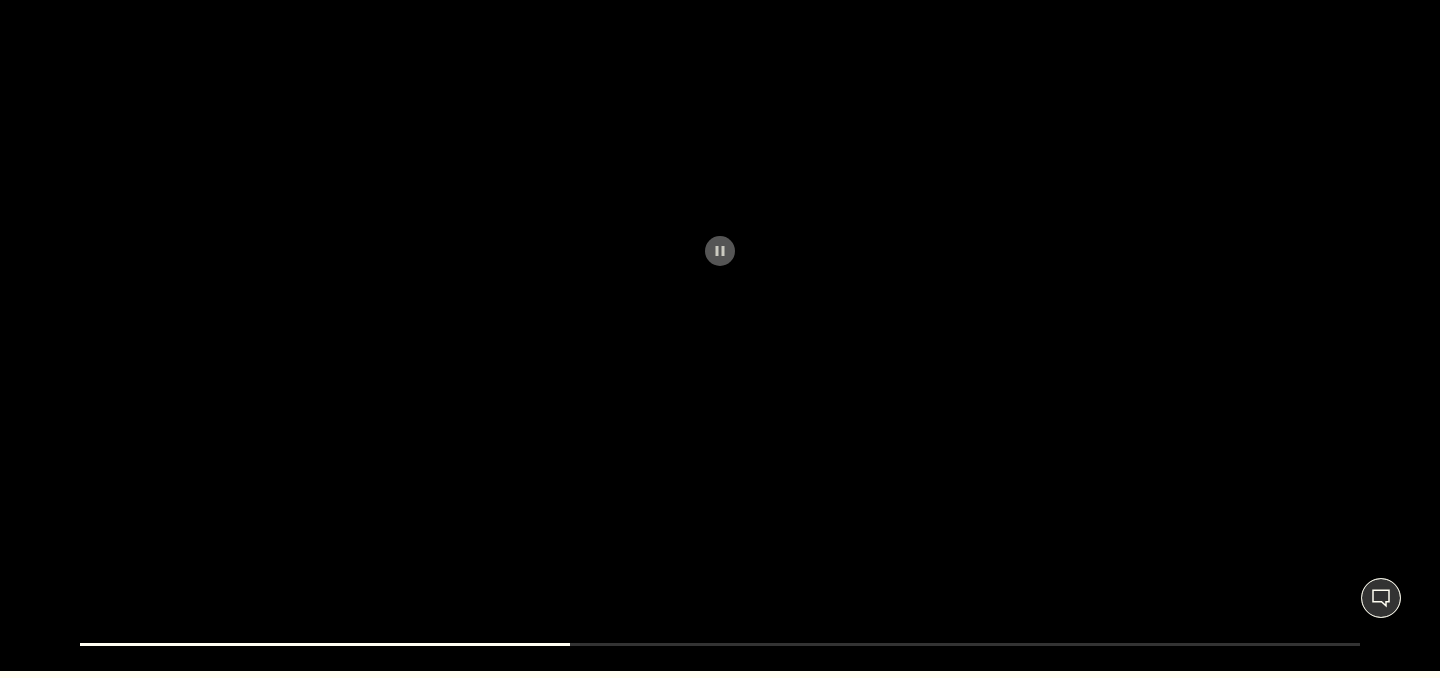 click on "Creations practical and pleasing in equal measure. Browse Home range   rightArrow Hearth and home" at bounding box center [720, 814] 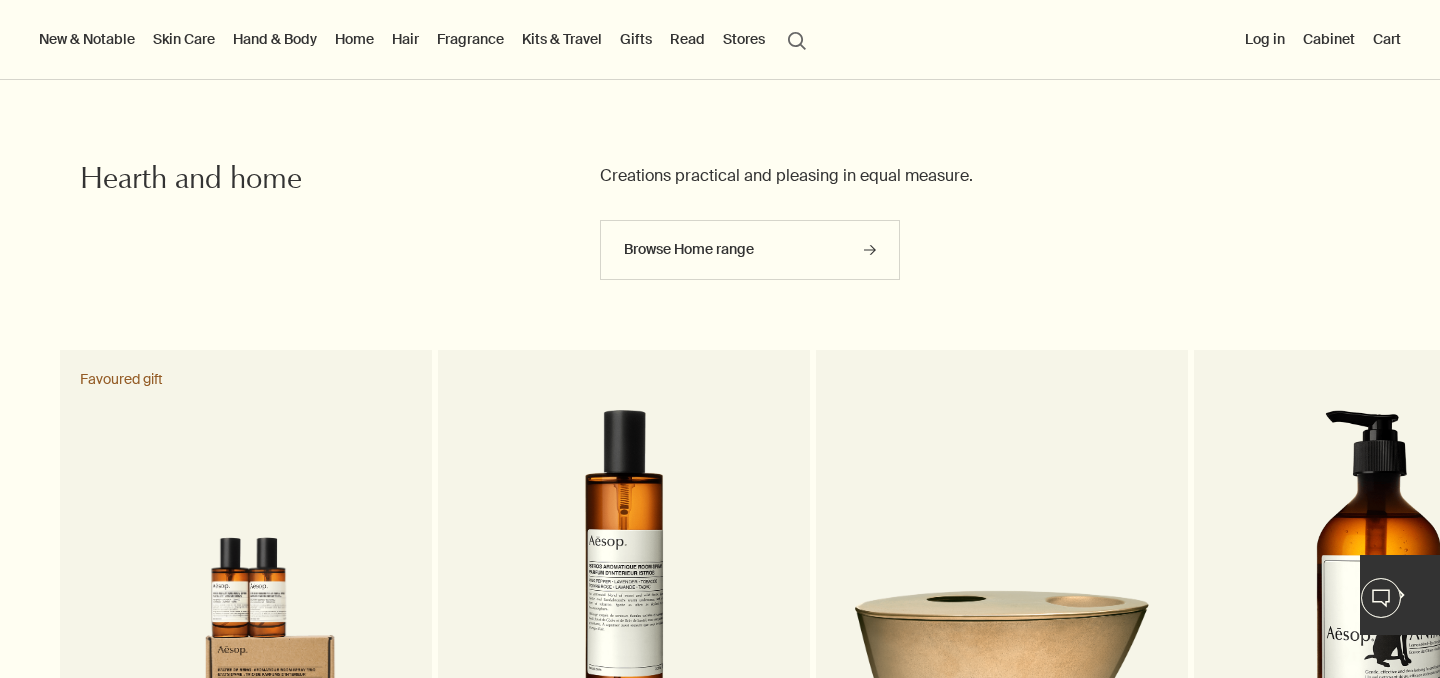 scroll, scrollTop: 4379, scrollLeft: 0, axis: vertical 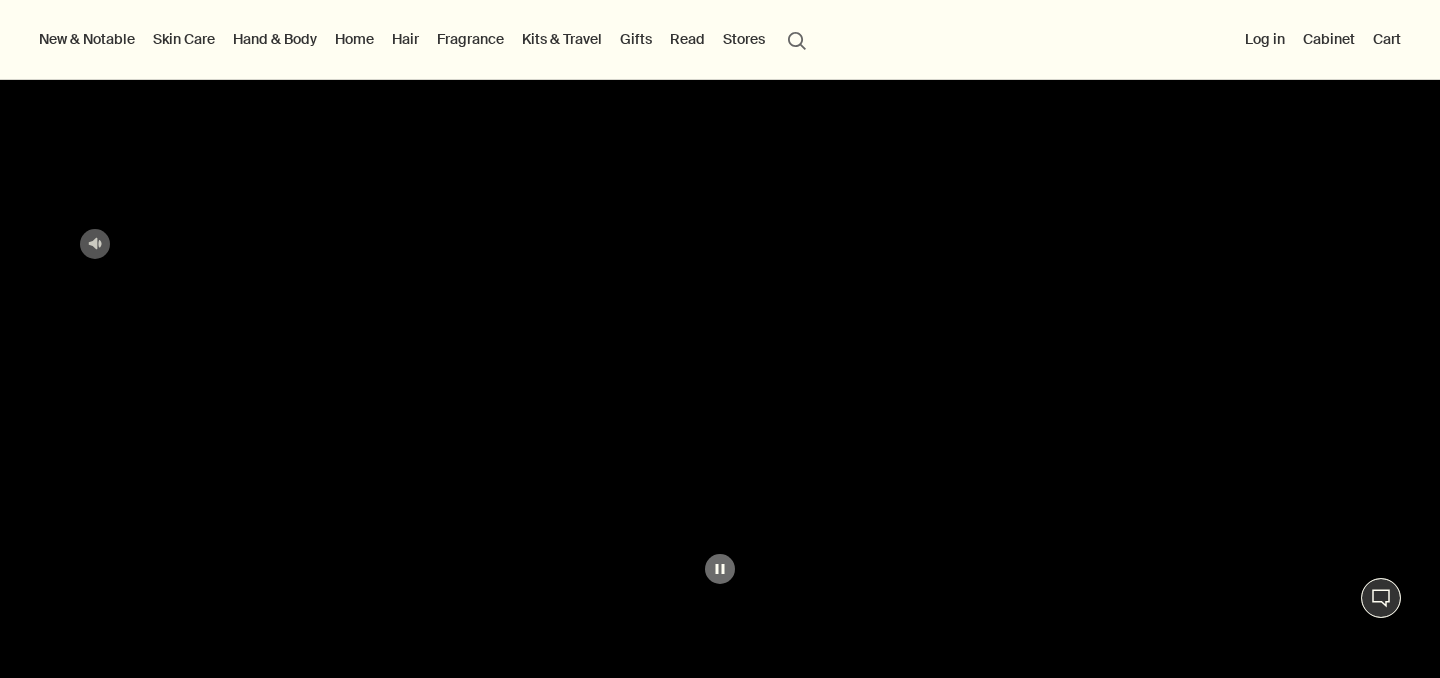 click on "pause" at bounding box center [720, 569] 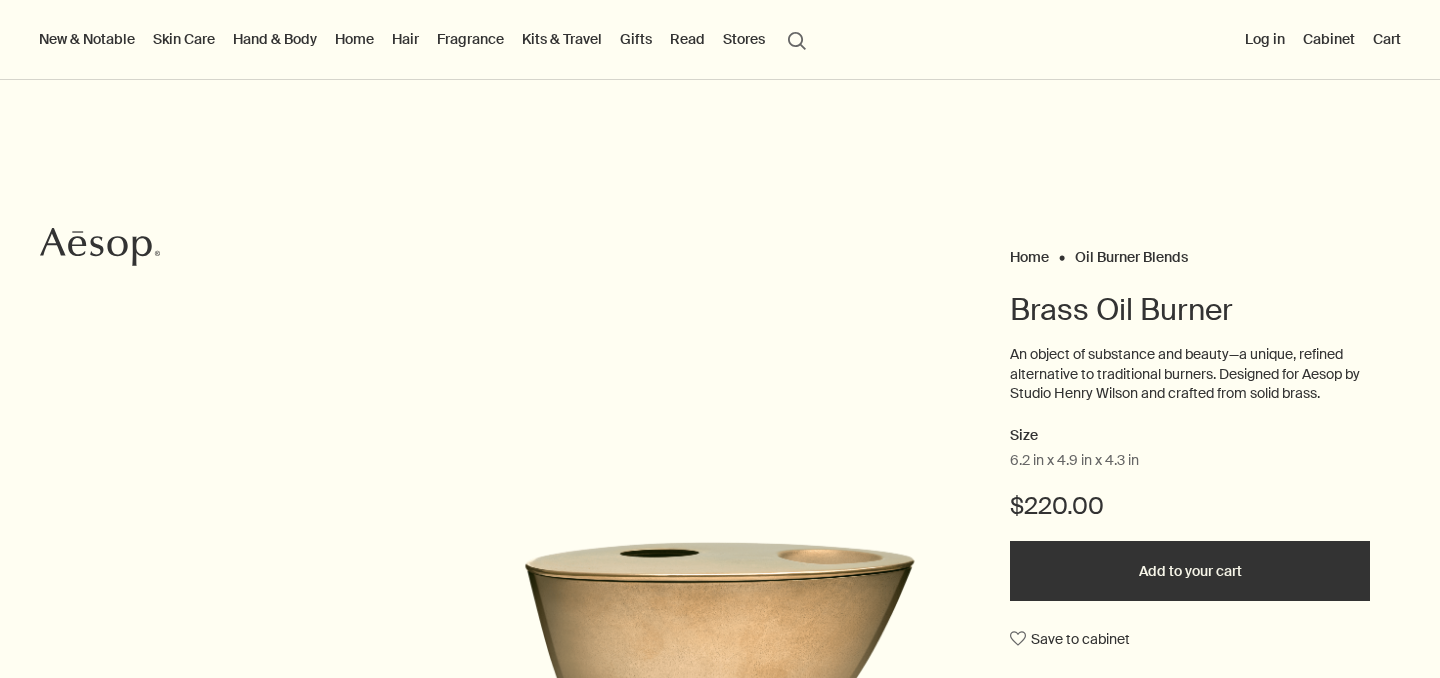 scroll, scrollTop: 0, scrollLeft: 0, axis: both 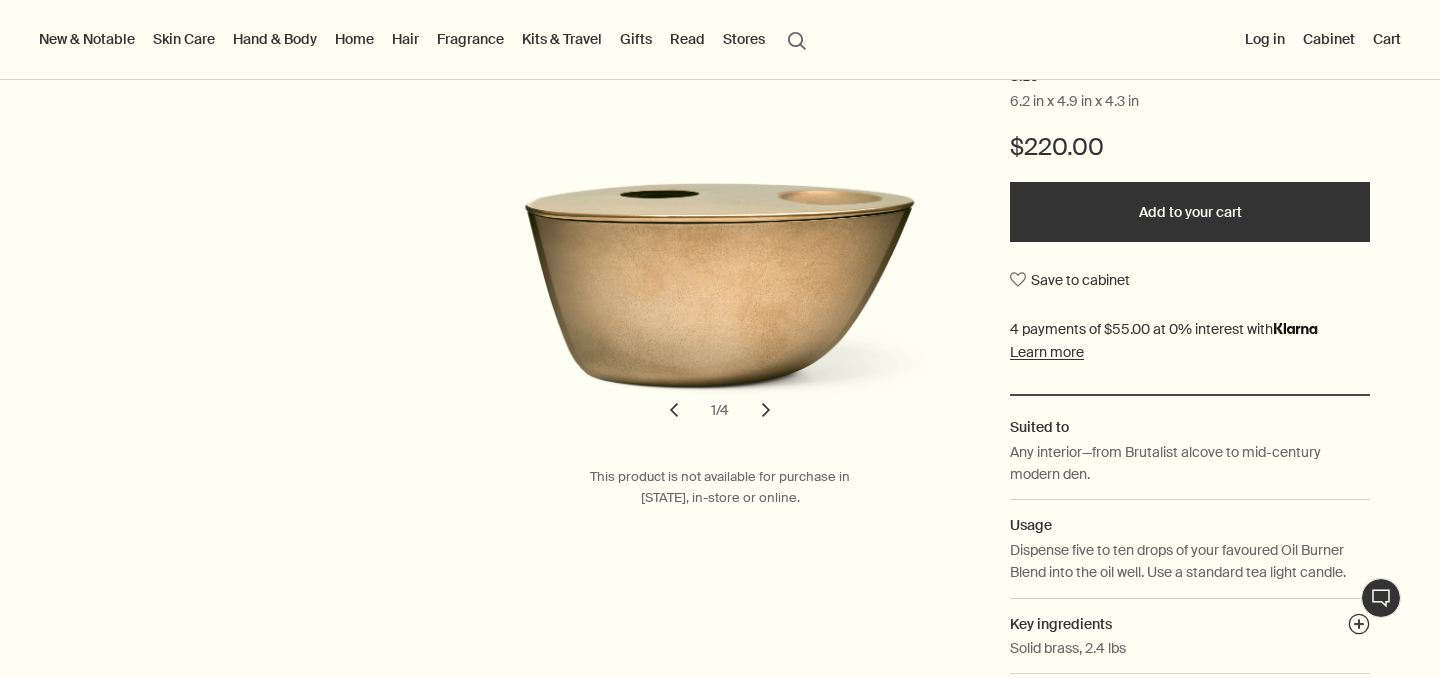 click on "chevron" at bounding box center (766, 410) 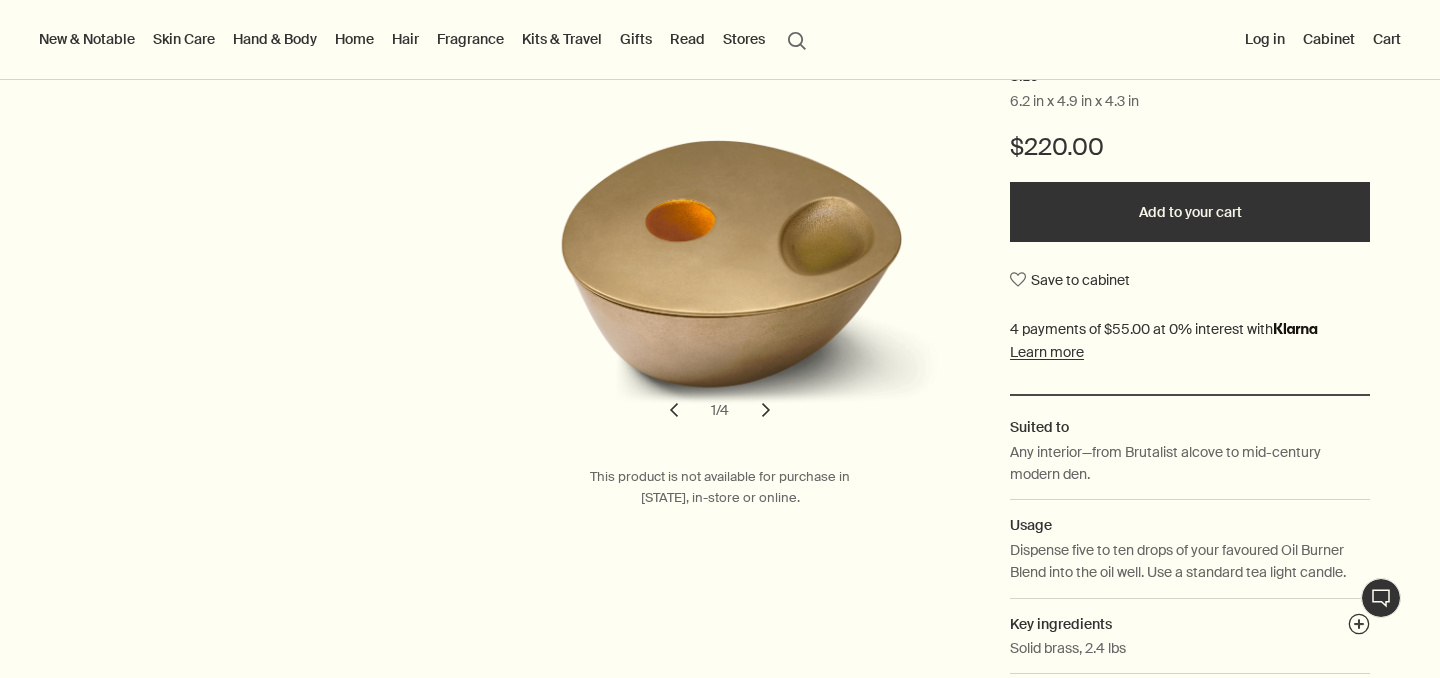 click on "chevron" at bounding box center [766, 410] 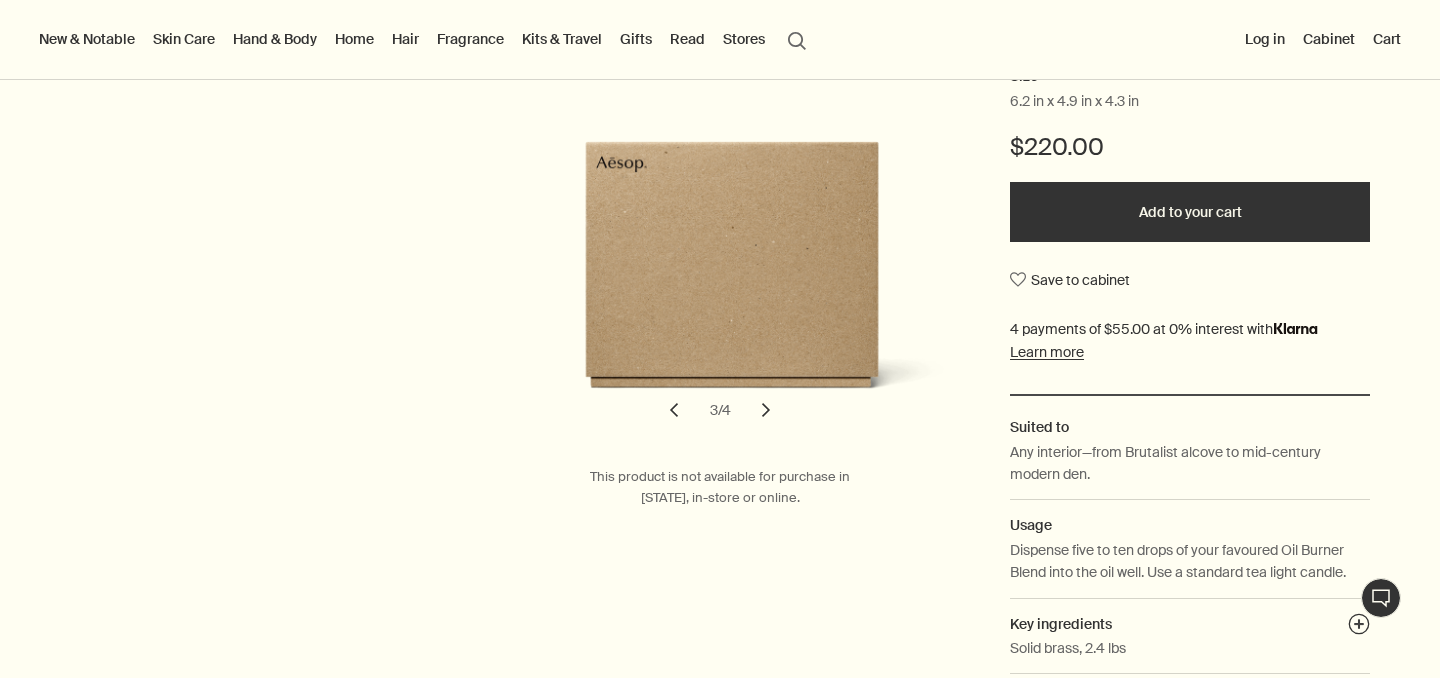 click on "chevron" at bounding box center [766, 410] 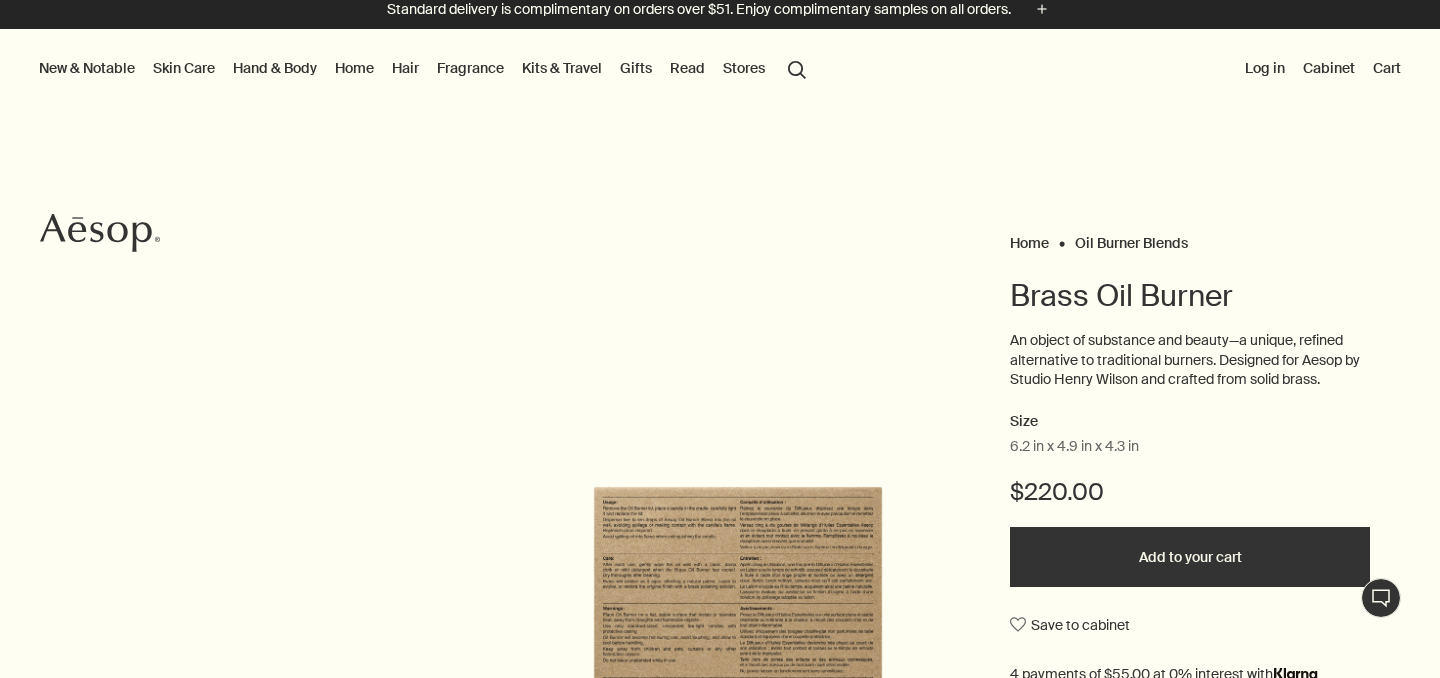 scroll, scrollTop: 0, scrollLeft: 0, axis: both 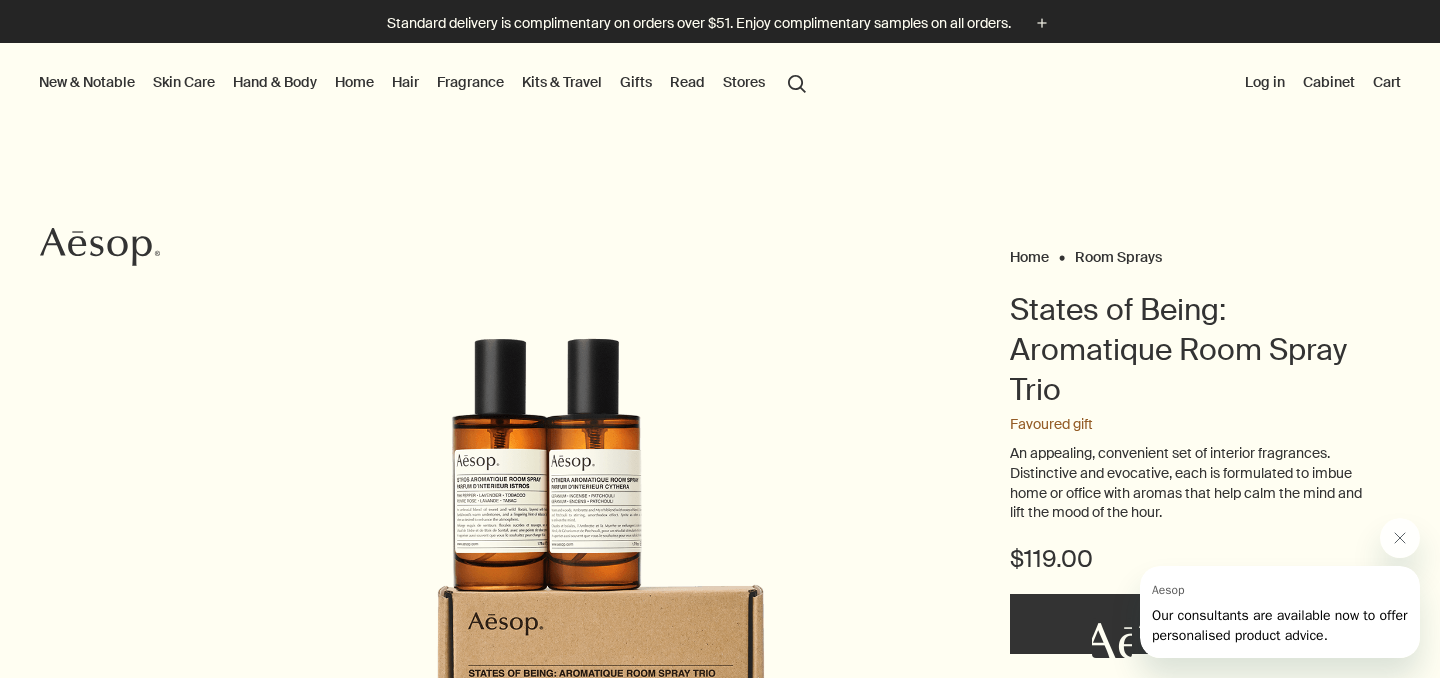 click at bounding box center [540, 619] 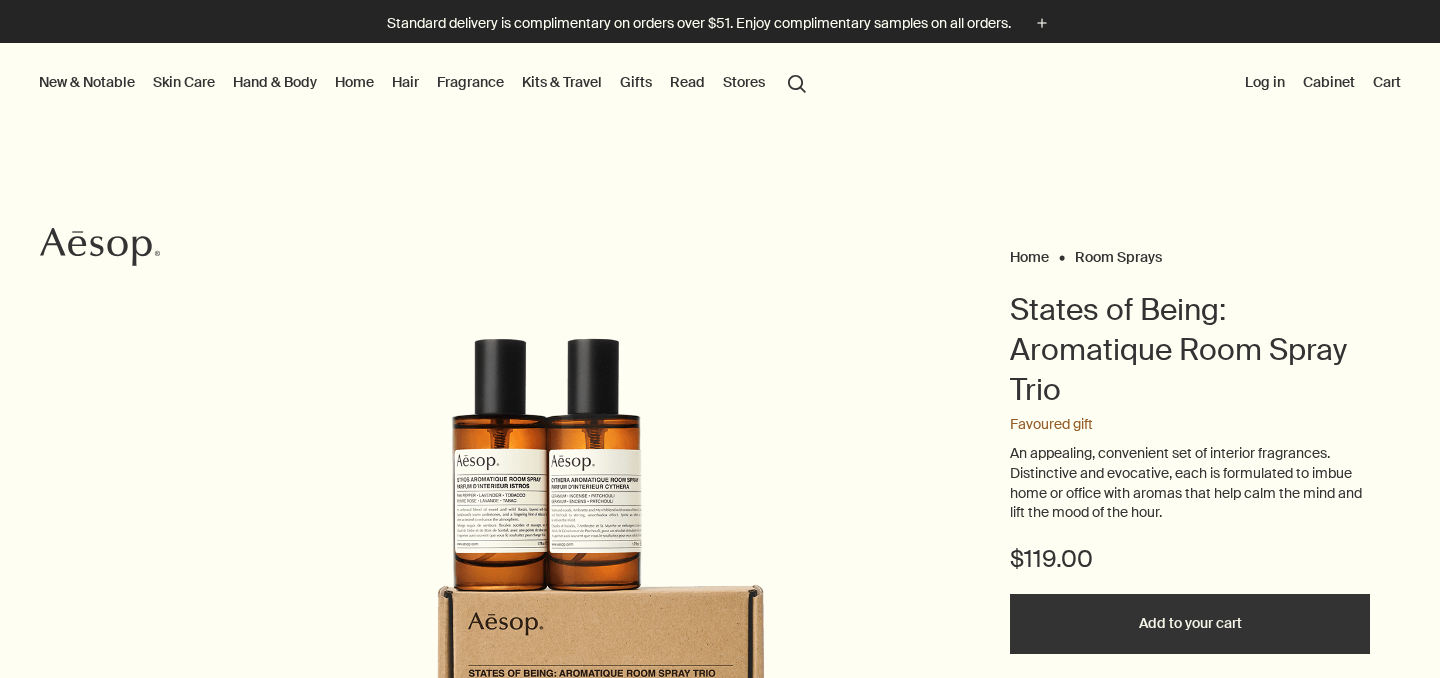 scroll, scrollTop: 0, scrollLeft: 0, axis: both 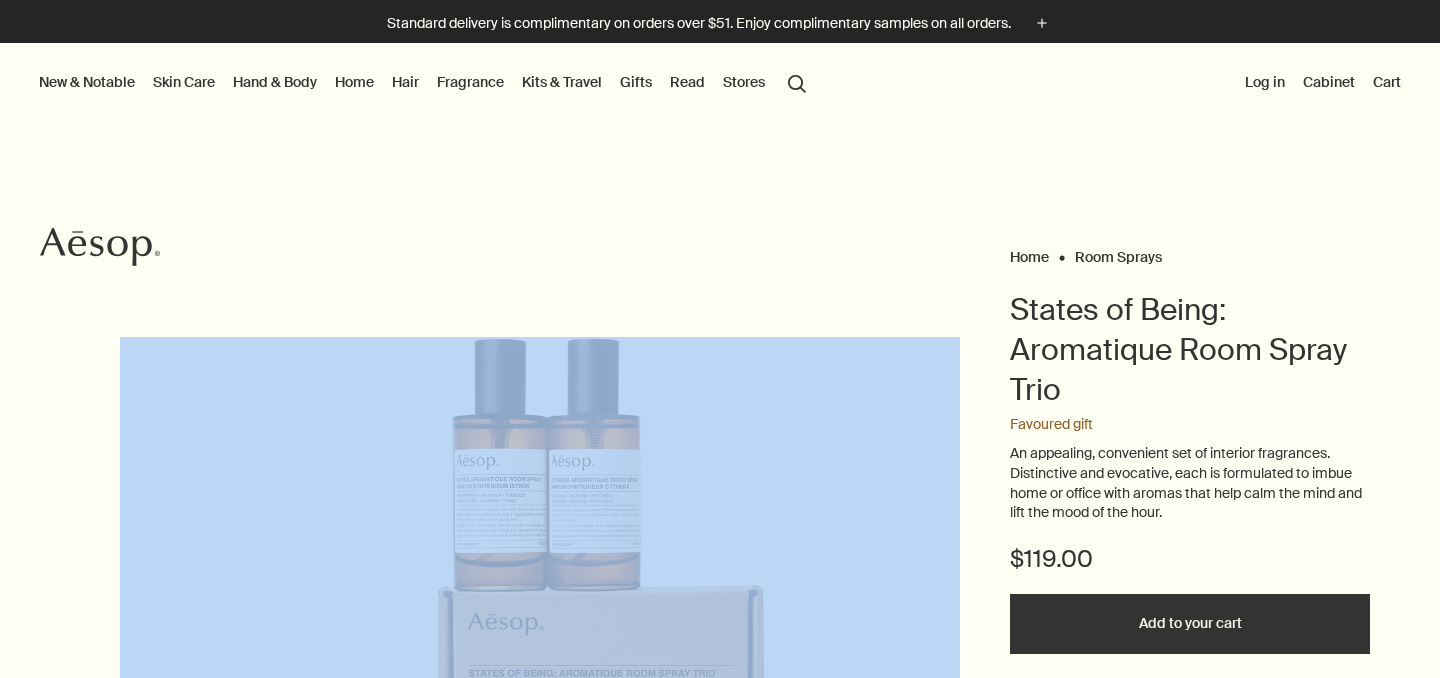 click on "search Search" at bounding box center [797, 82] 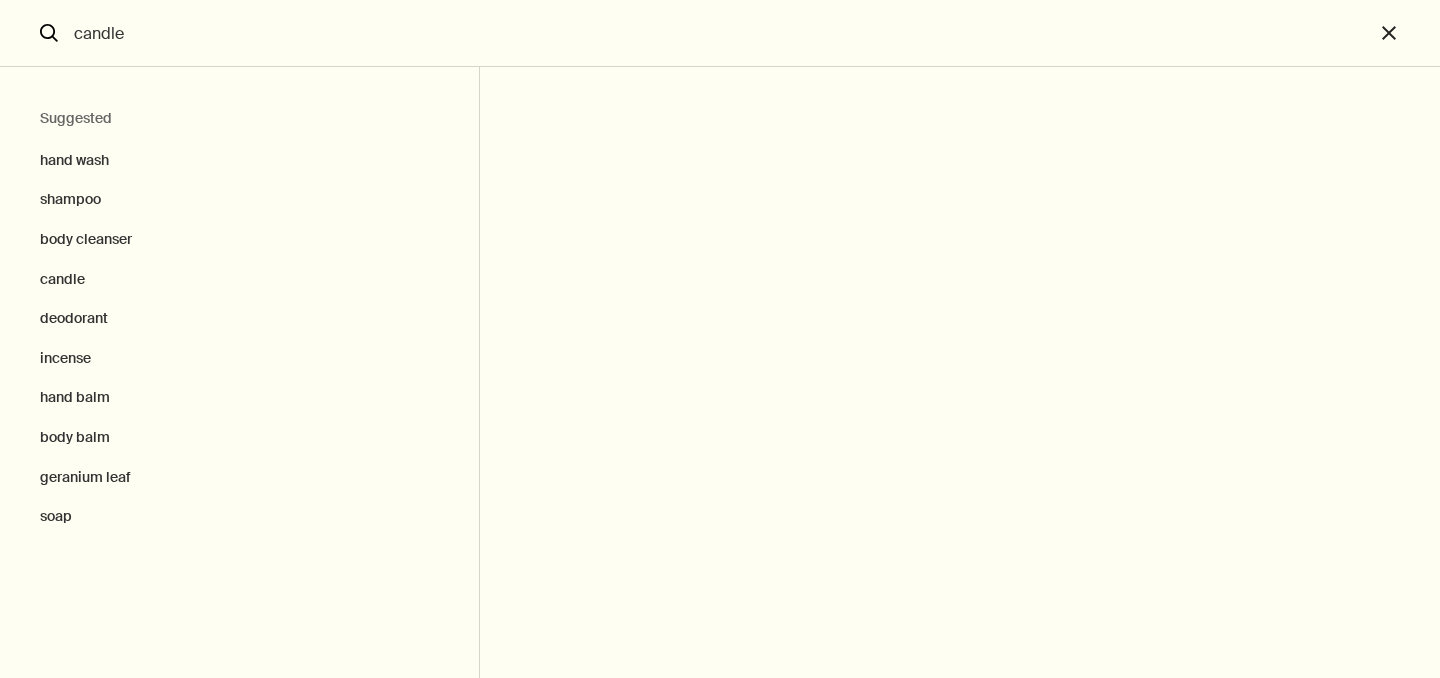 type on "candle" 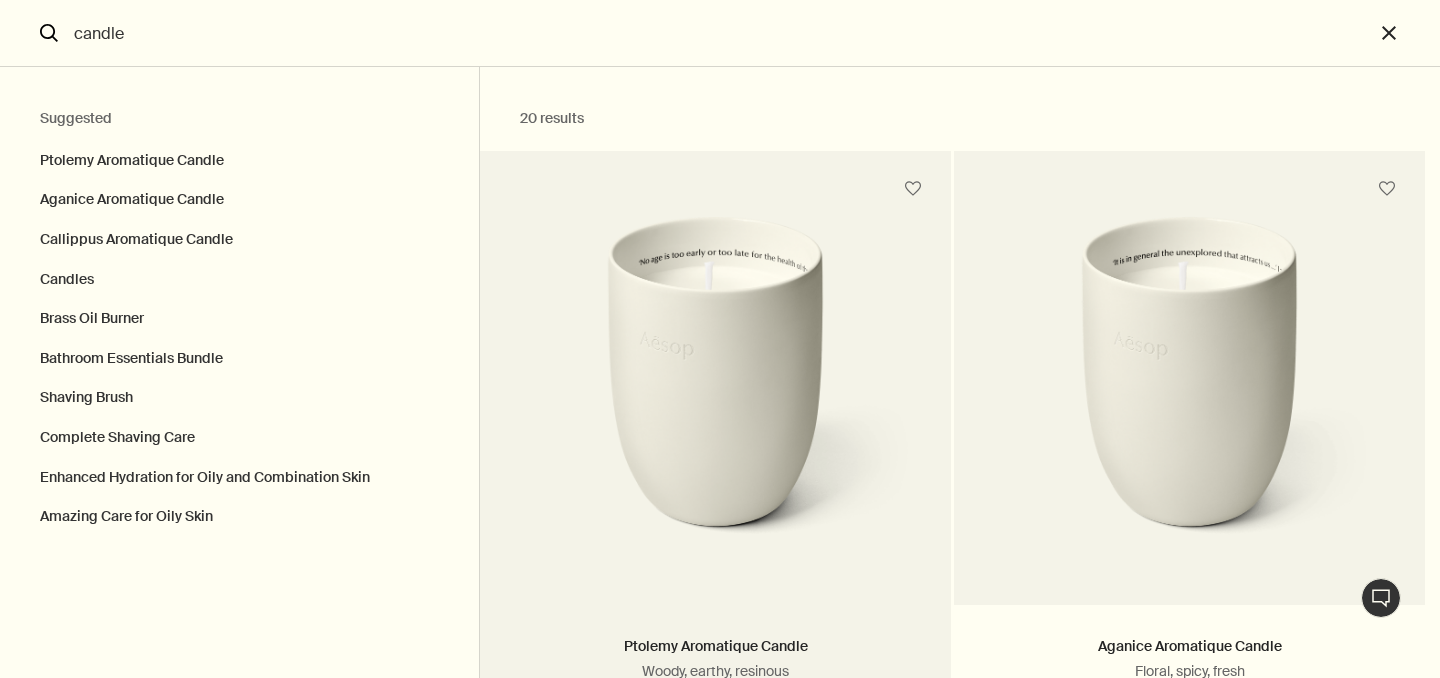 click at bounding box center (715, 395) 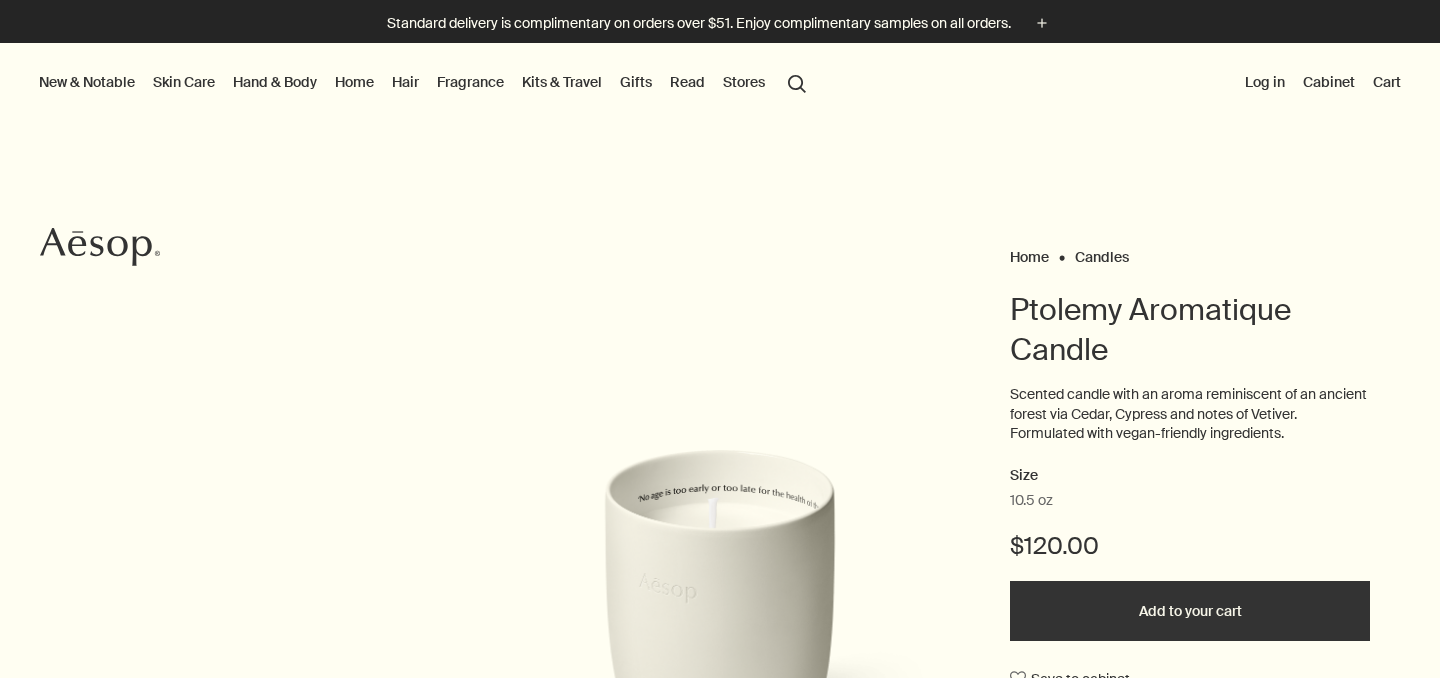 scroll, scrollTop: 0, scrollLeft: 0, axis: both 